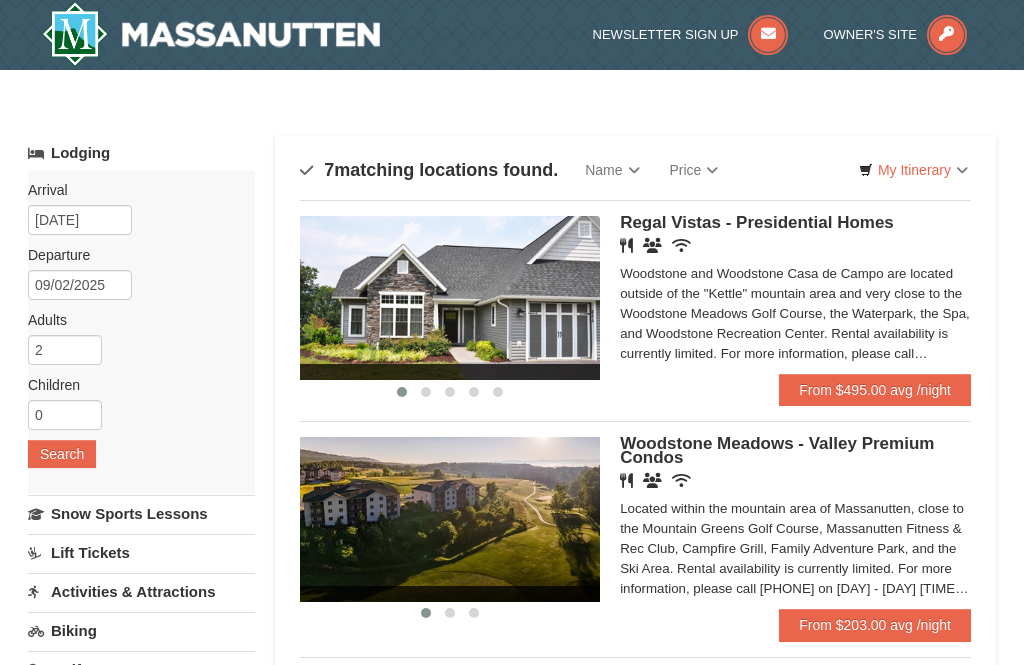 scroll, scrollTop: 0, scrollLeft: 0, axis: both 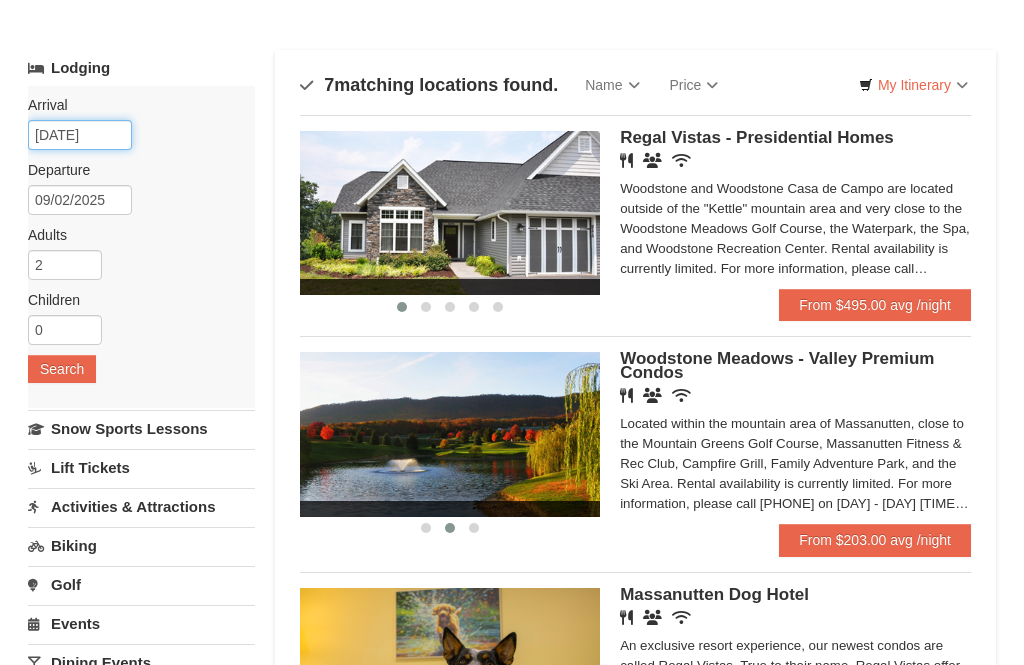 click on "08/30/2025" at bounding box center (80, 135) 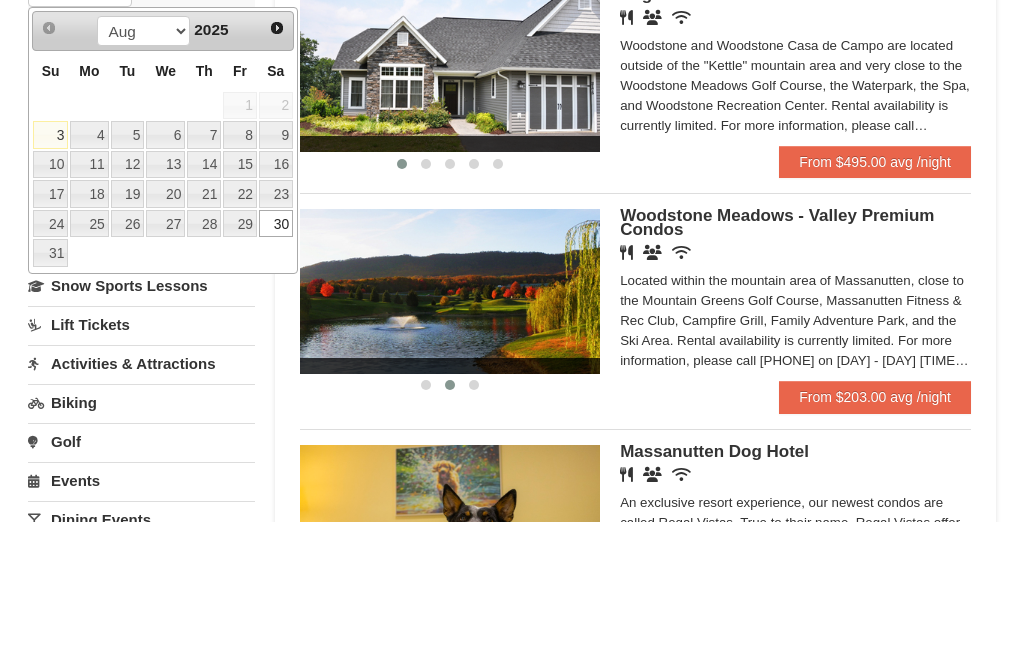 click on "31" at bounding box center (50, 396) 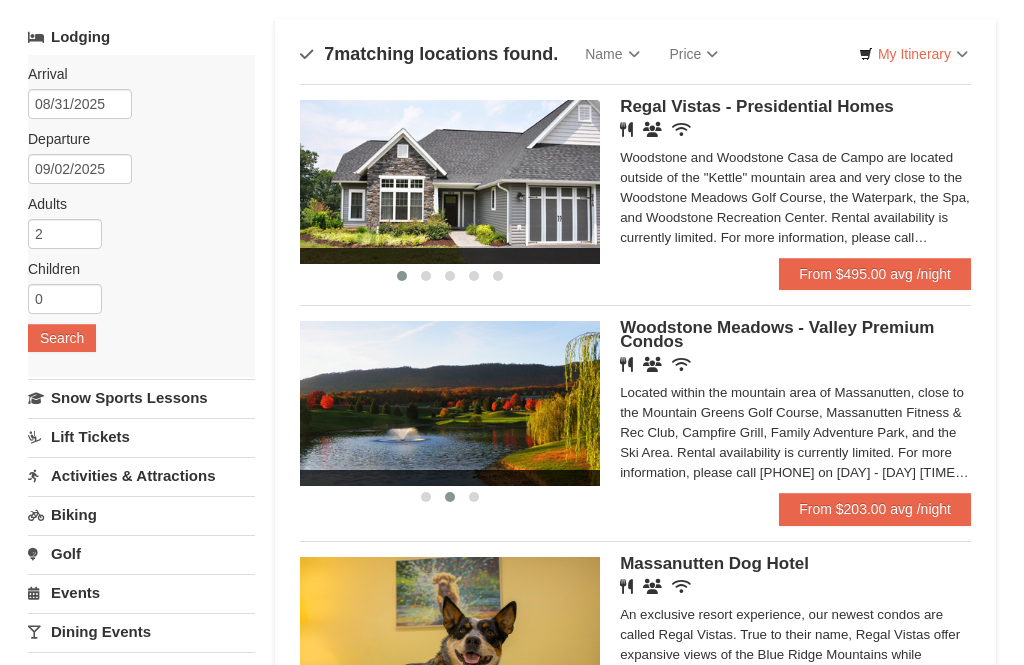 scroll, scrollTop: 95, scrollLeft: 0, axis: vertical 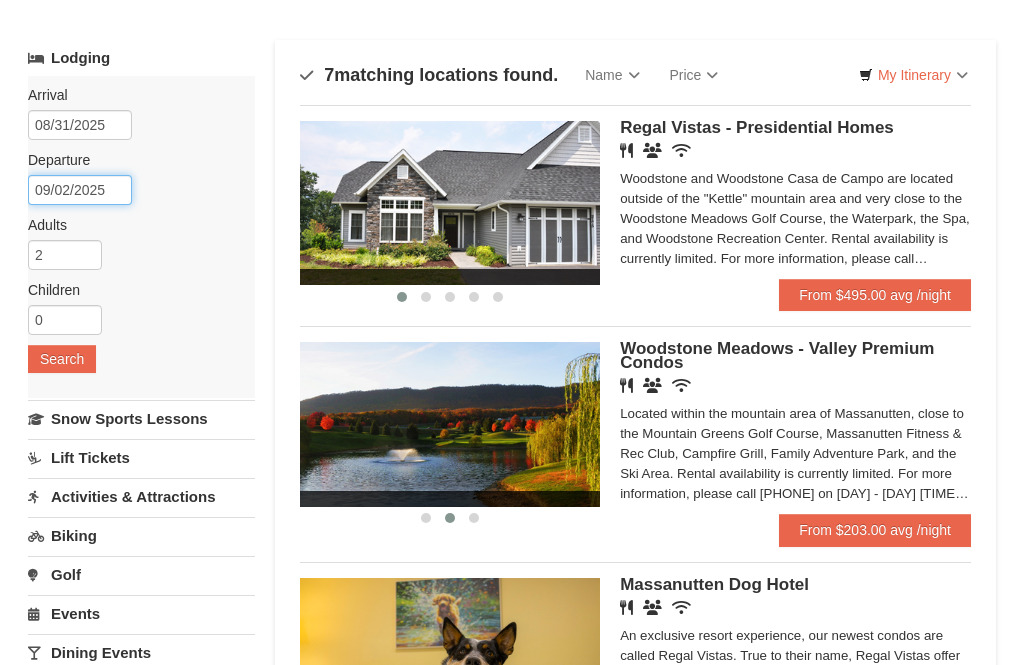 click on "09/02/2025" at bounding box center [80, 190] 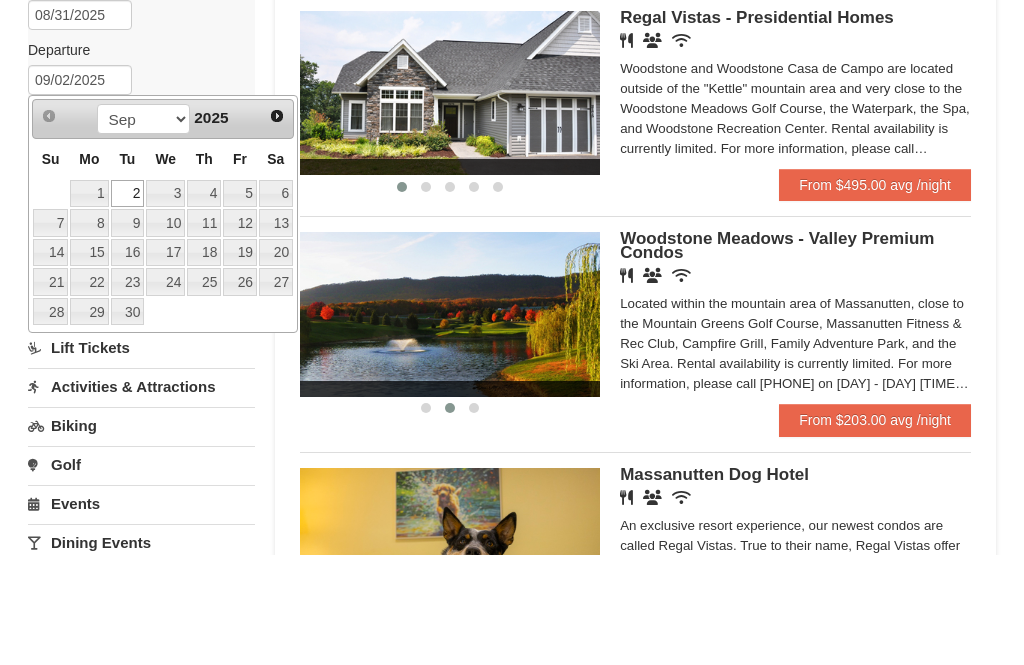 click on "3" at bounding box center (165, 304) 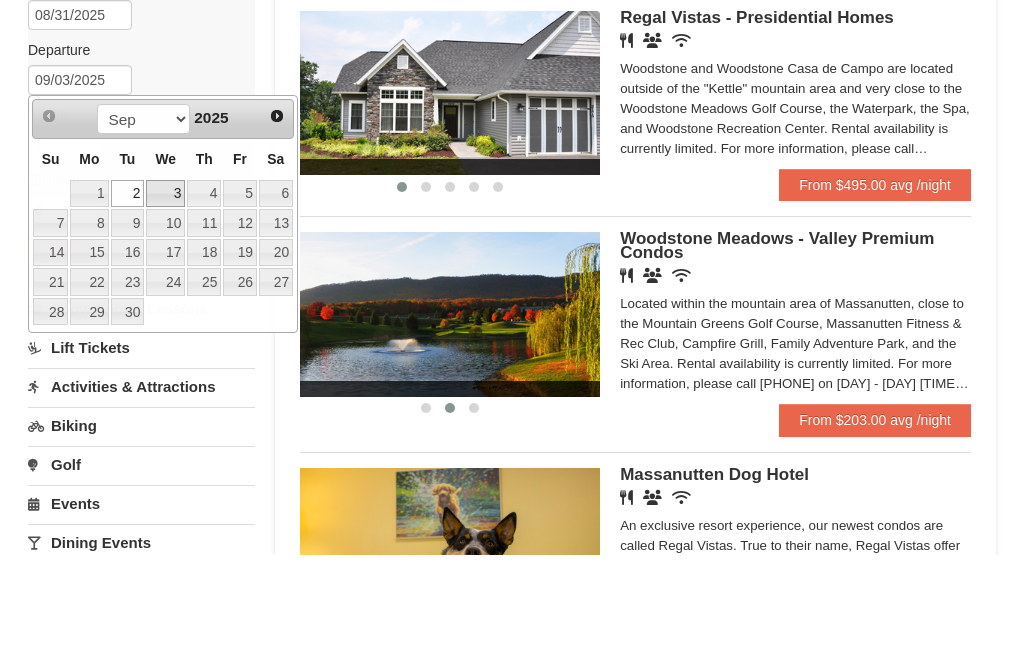 scroll, scrollTop: 205, scrollLeft: 0, axis: vertical 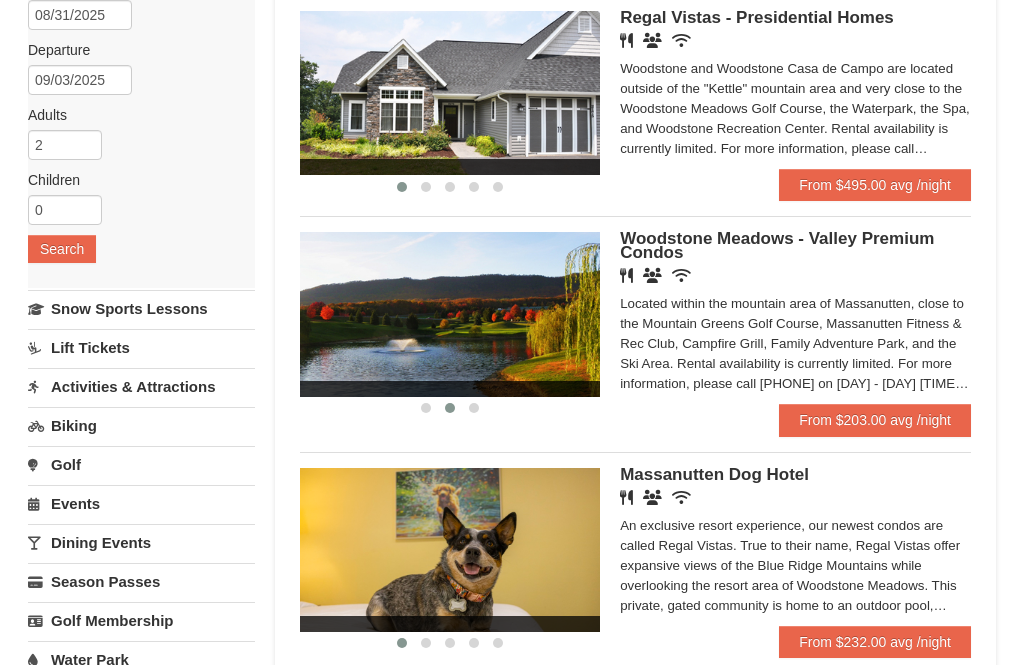 click on "Search" at bounding box center (62, 249) 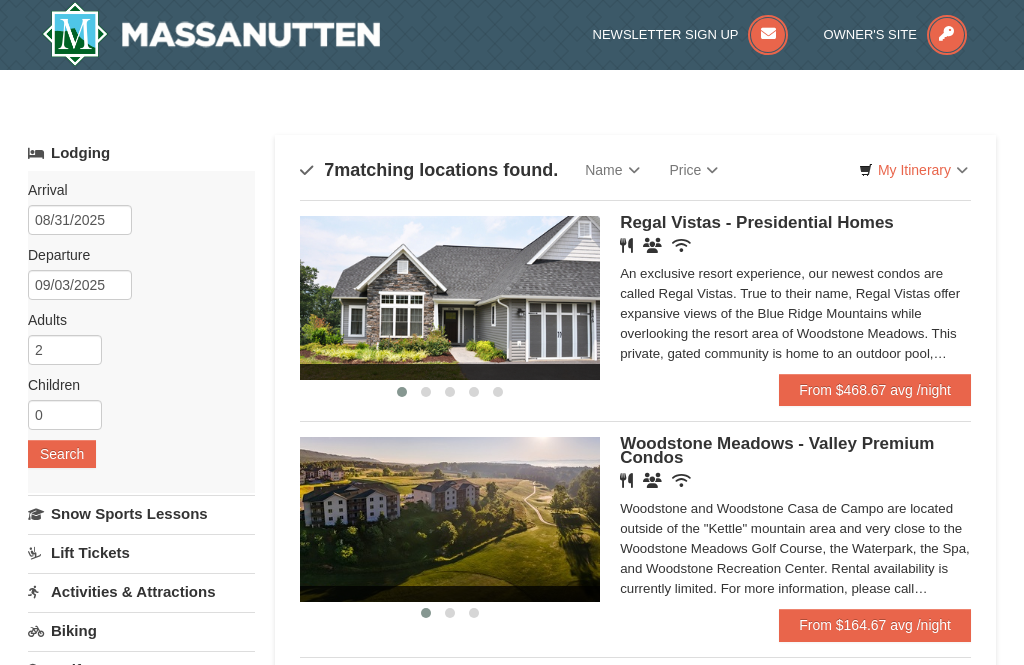 scroll, scrollTop: 0, scrollLeft: 0, axis: both 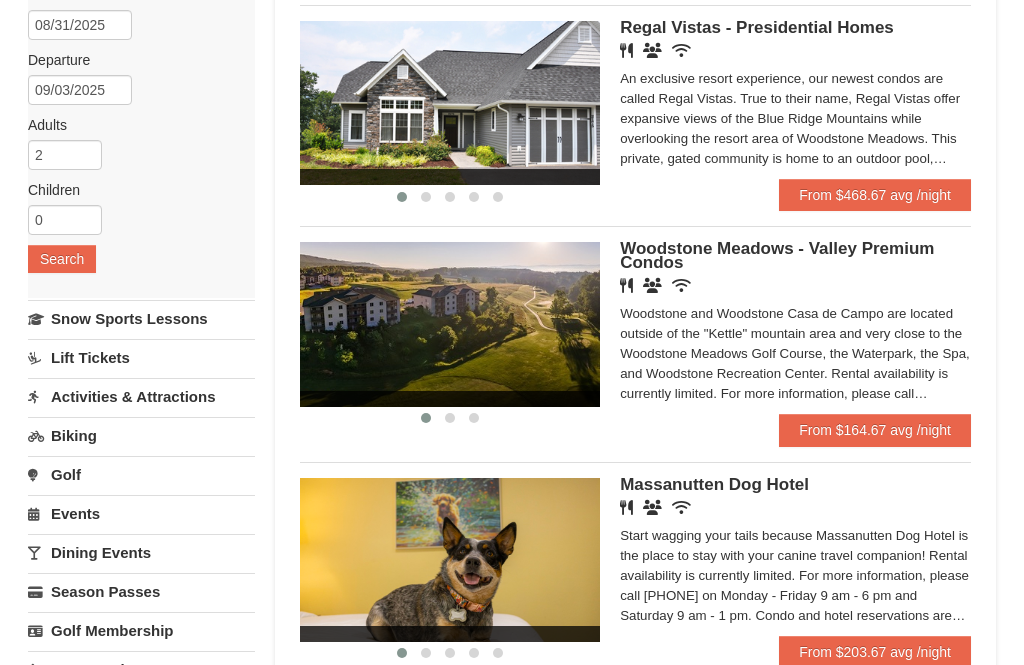 click on "From $164.67 avg /night" at bounding box center [875, 430] 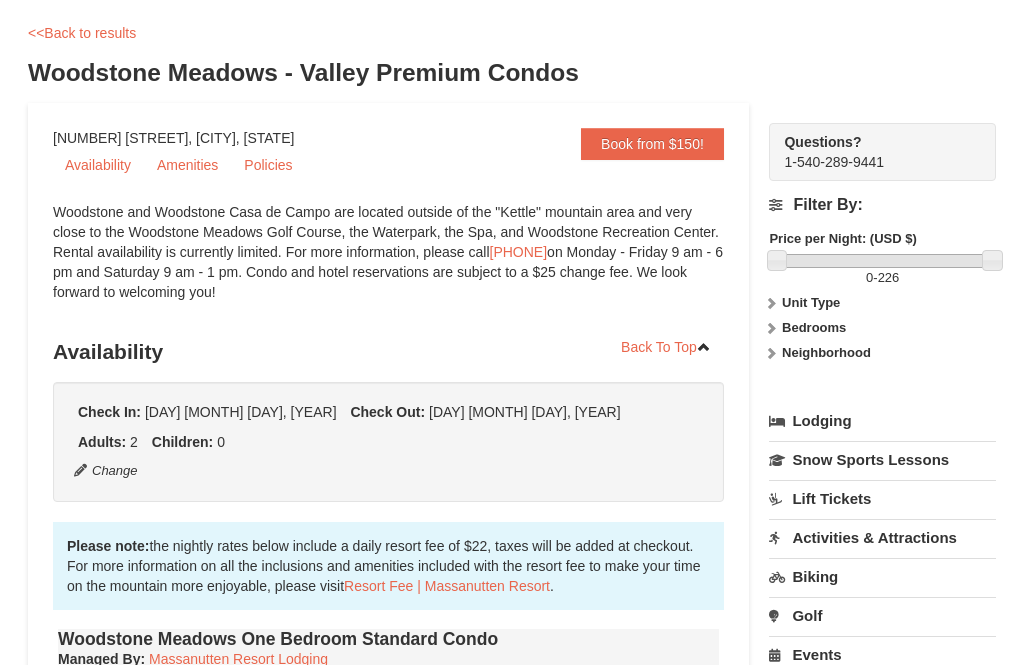 scroll, scrollTop: 242, scrollLeft: 0, axis: vertical 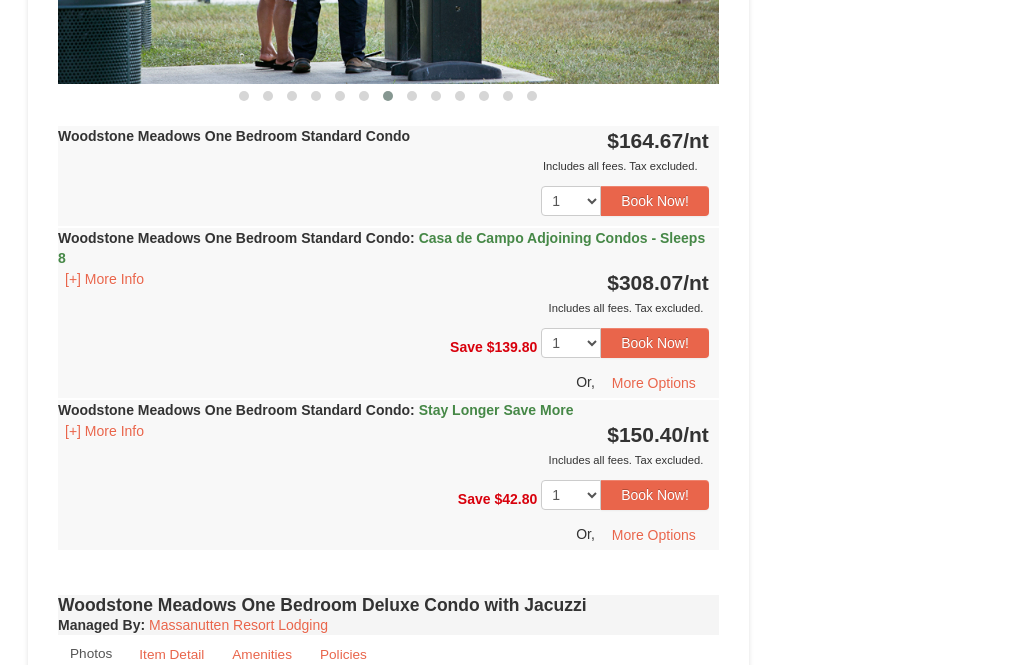 click on "[+] More Info" at bounding box center [104, 431] 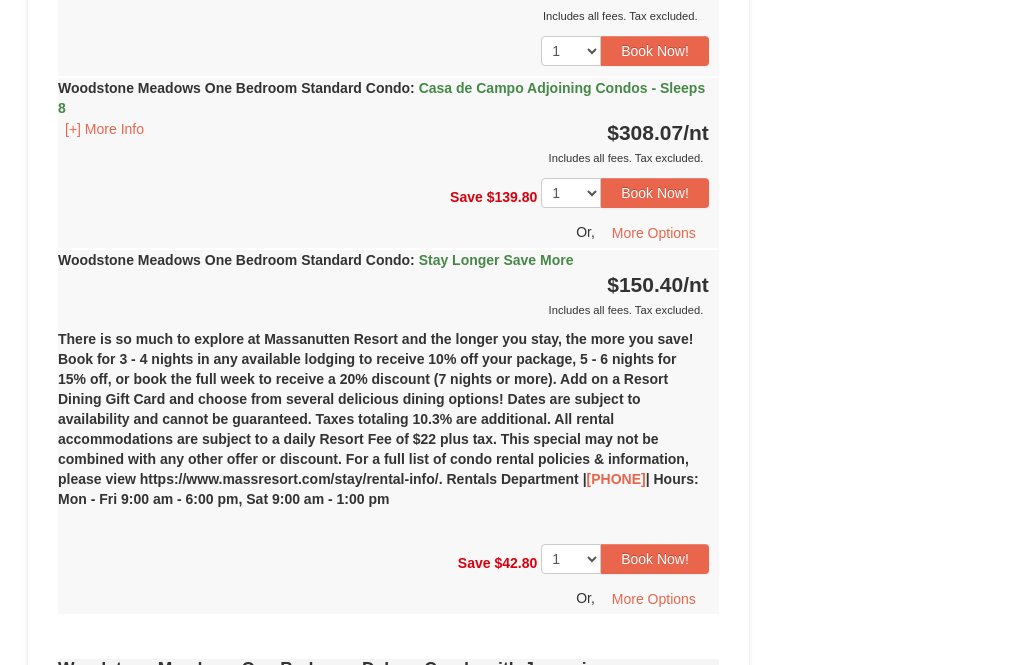 scroll, scrollTop: 1248, scrollLeft: 0, axis: vertical 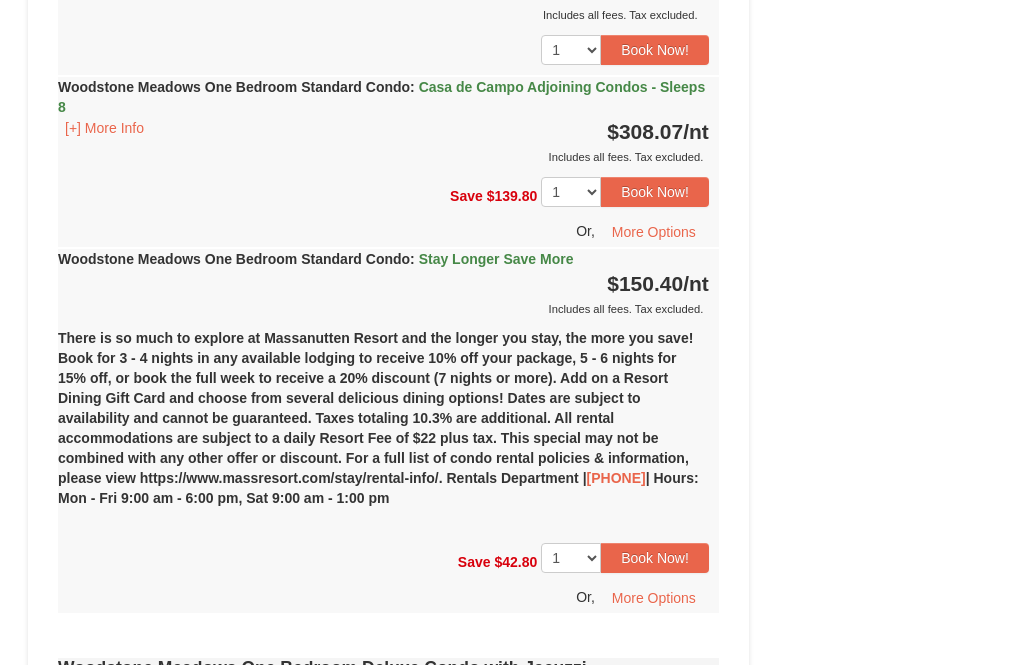 click on "More Options" at bounding box center (654, 598) 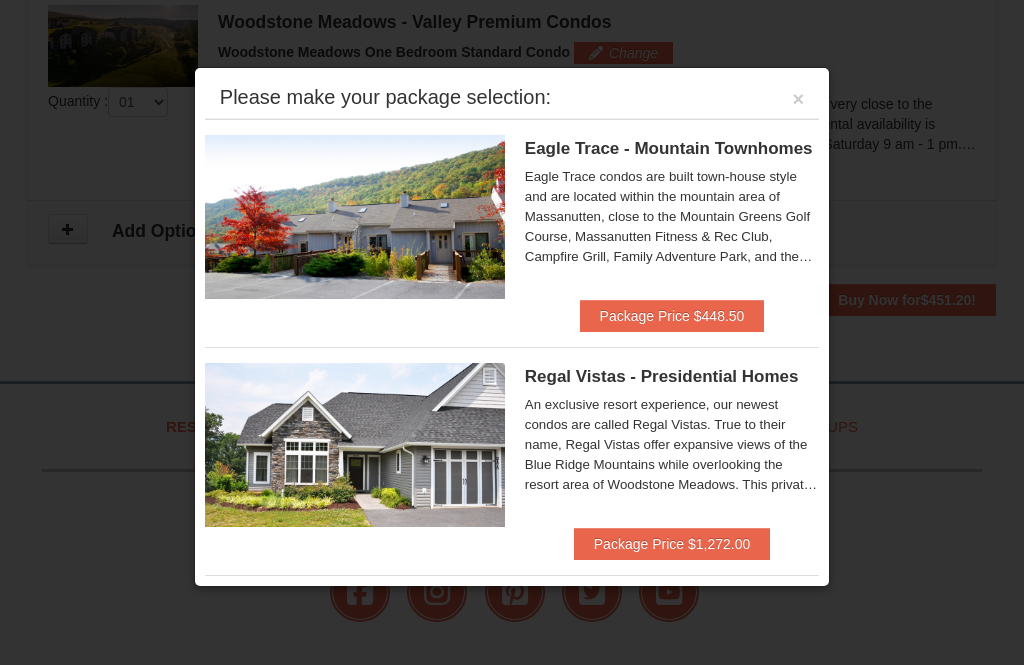 scroll, scrollTop: 651, scrollLeft: 0, axis: vertical 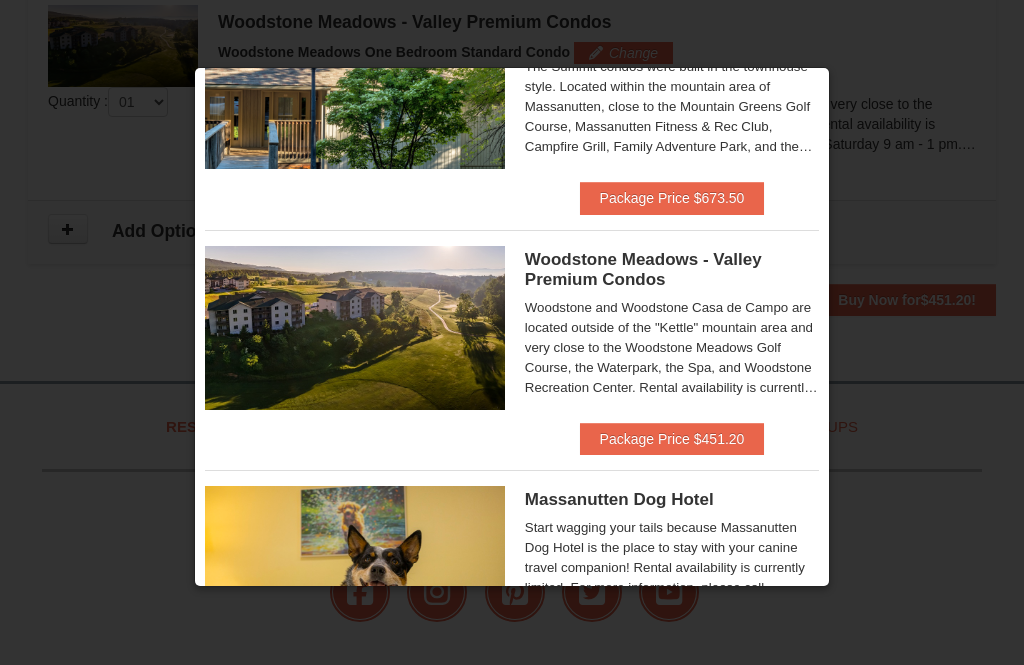 click on "Package Price $451.20" at bounding box center [672, 439] 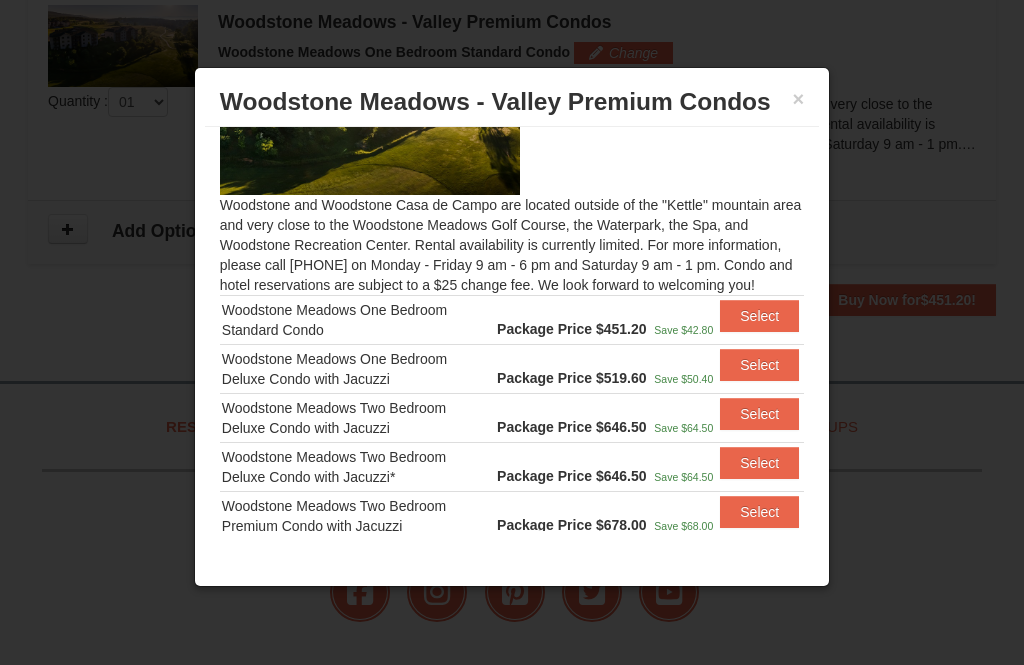 scroll, scrollTop: 112, scrollLeft: 0, axis: vertical 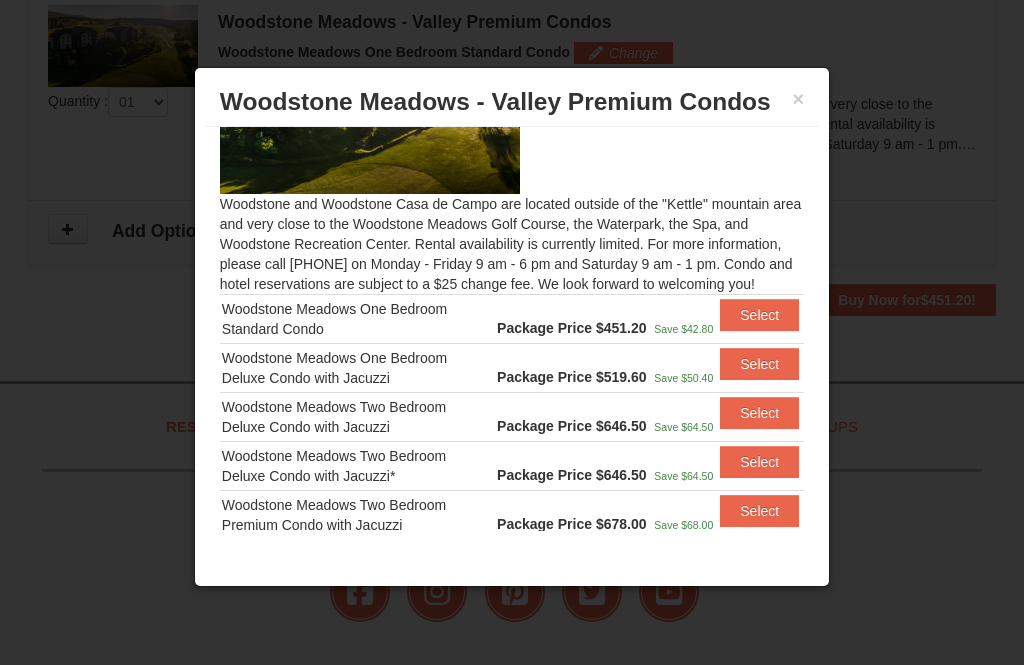 click on "Select" at bounding box center [759, 315] 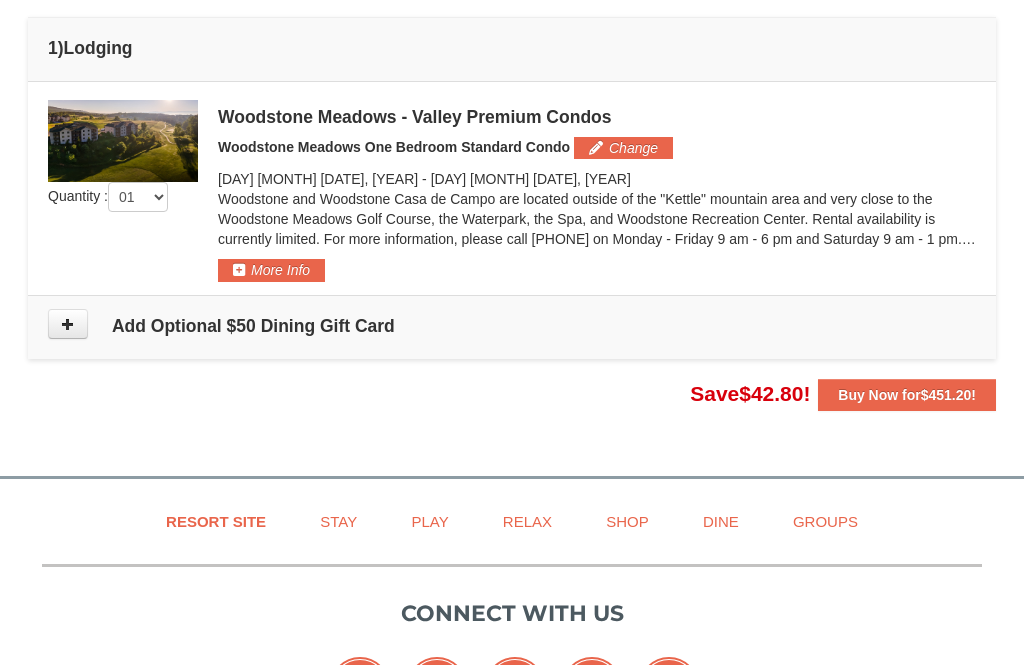 scroll, scrollTop: 555, scrollLeft: 0, axis: vertical 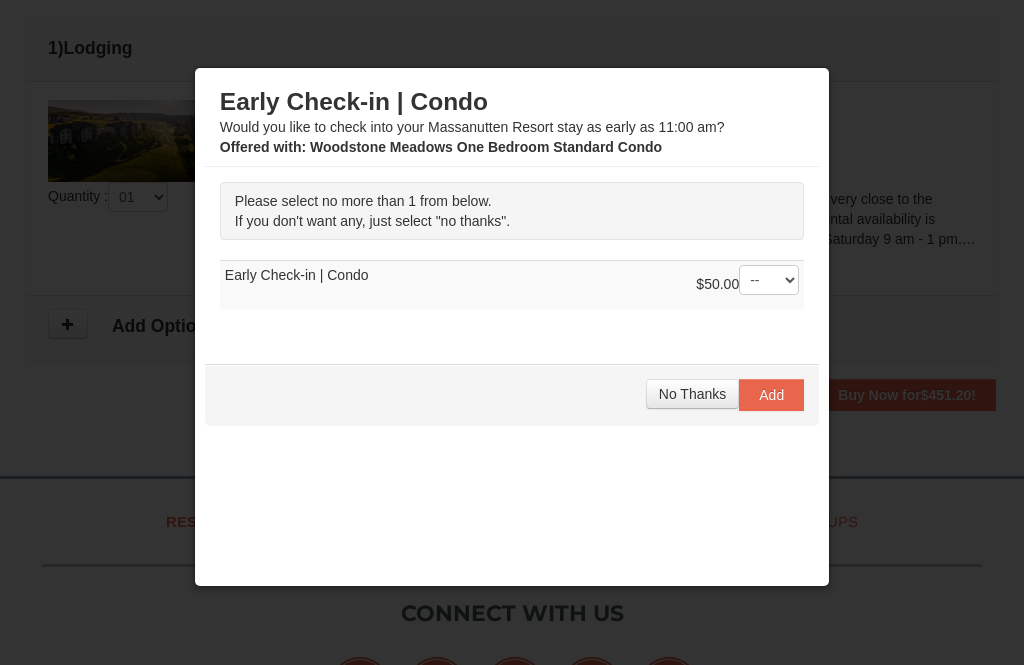 click on "No Thanks" at bounding box center [692, 394] 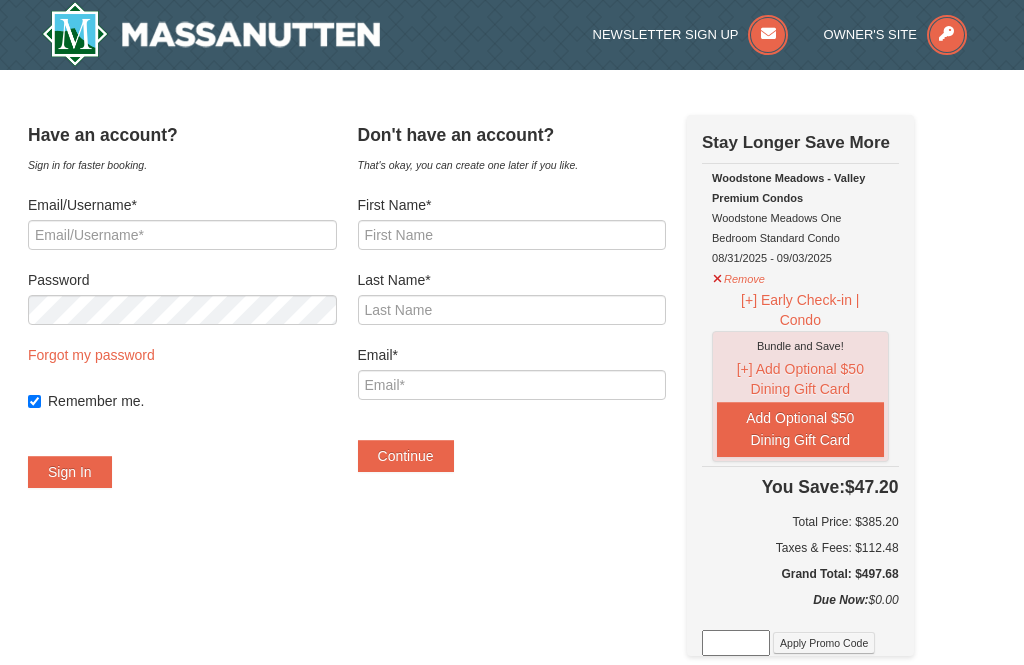 scroll, scrollTop: 0, scrollLeft: 0, axis: both 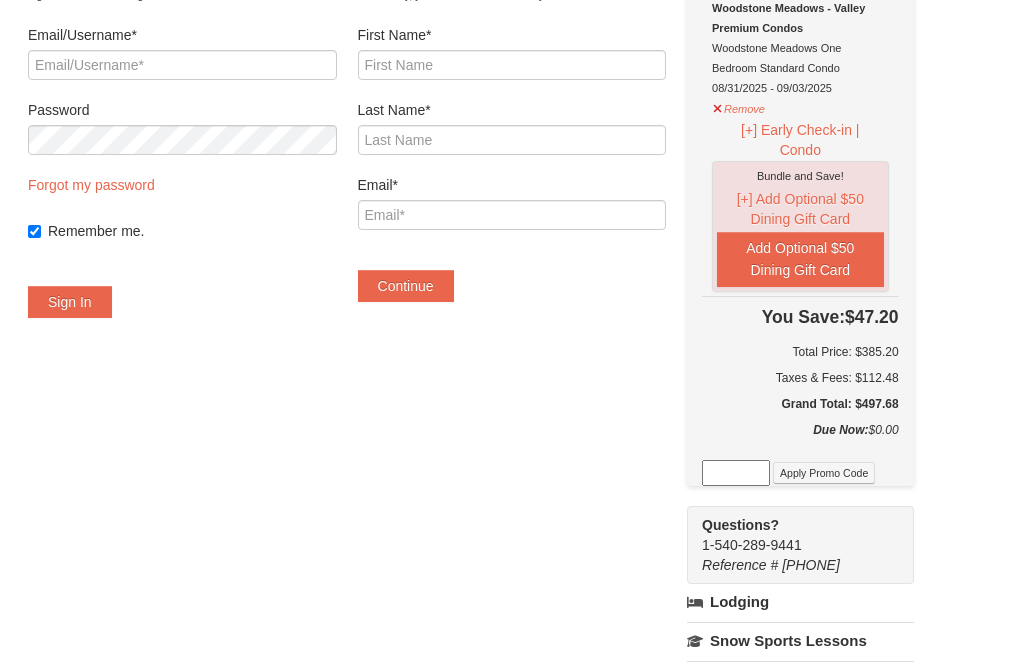 click at bounding box center (736, 473) 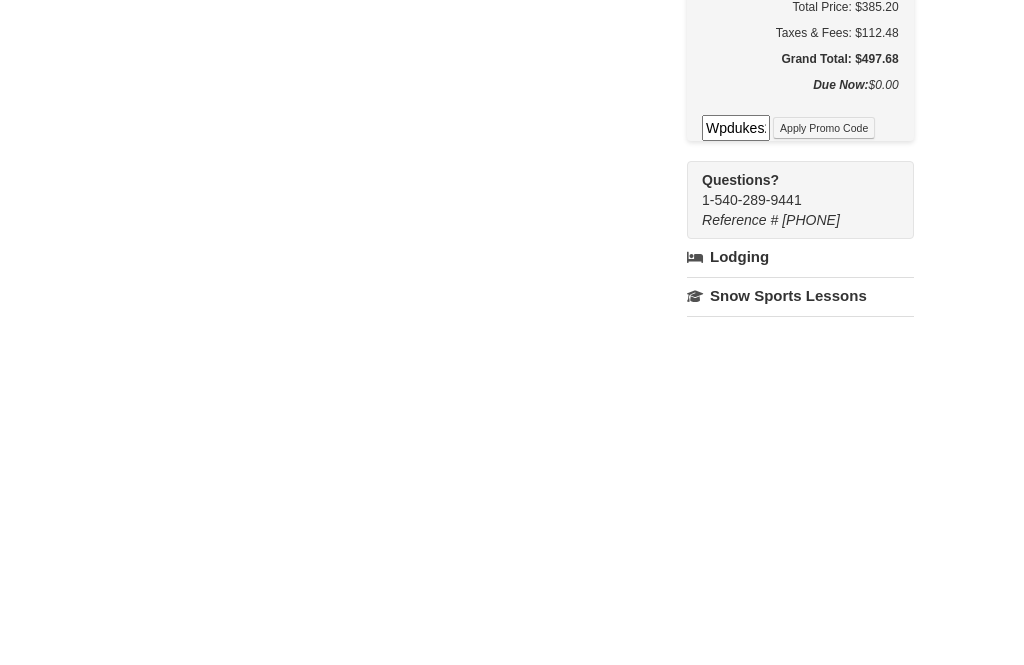 type on "Wpdukes25" 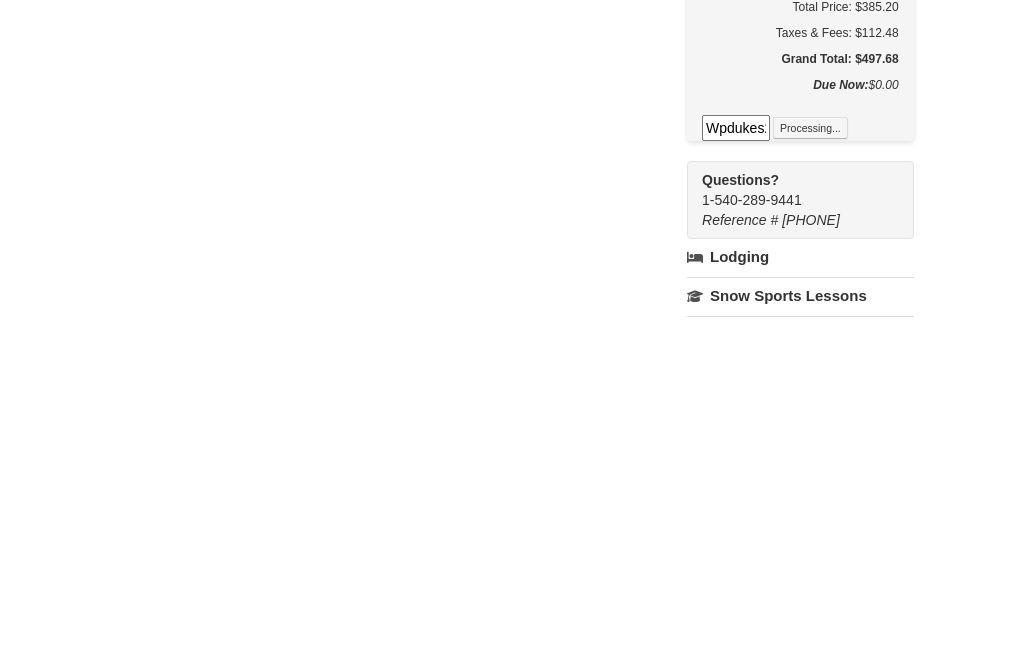 scroll, scrollTop: 515, scrollLeft: 0, axis: vertical 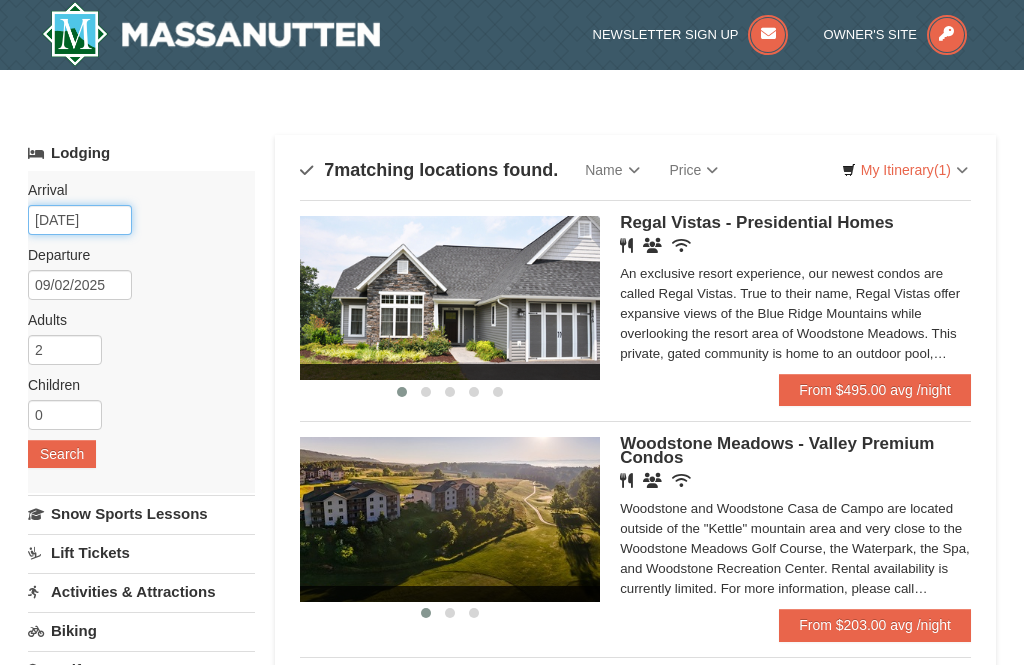click on "08/30/2025" at bounding box center (80, 220) 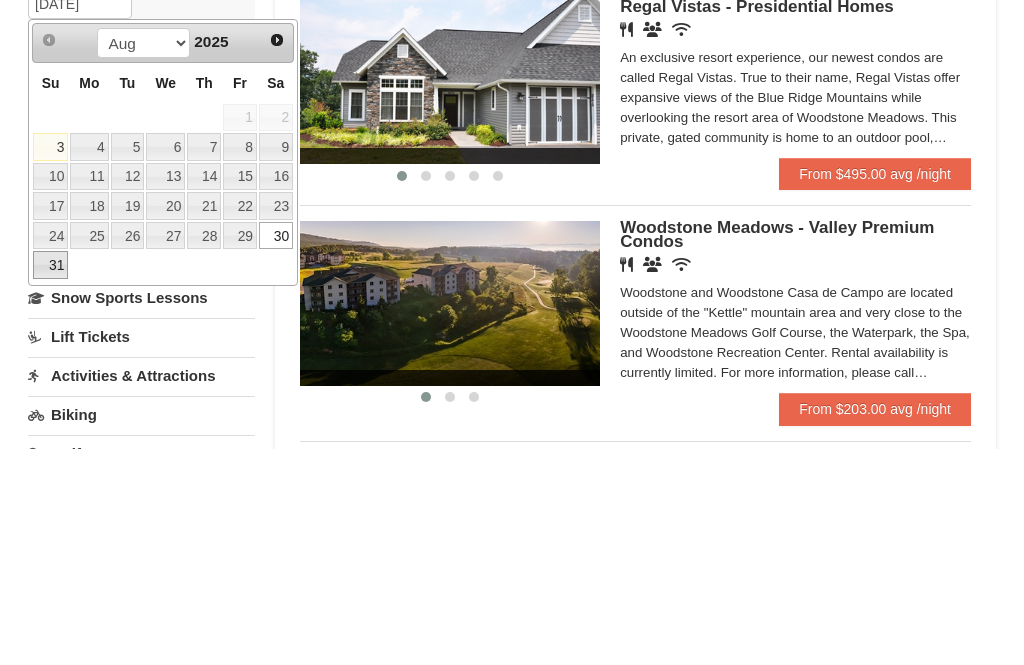 click on "31" at bounding box center (50, 481) 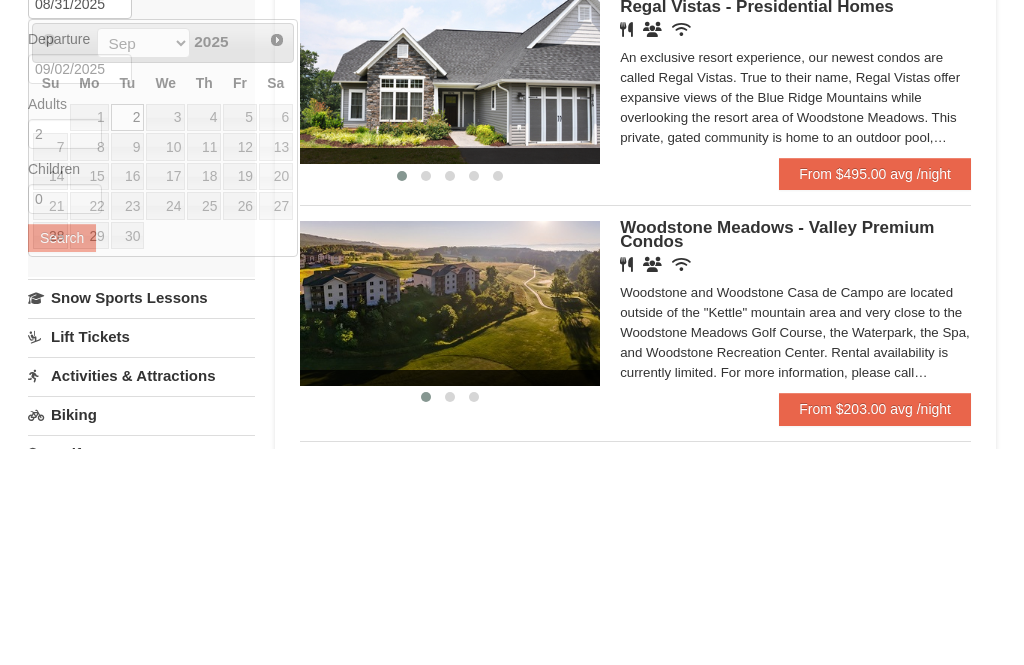 scroll, scrollTop: 216, scrollLeft: 0, axis: vertical 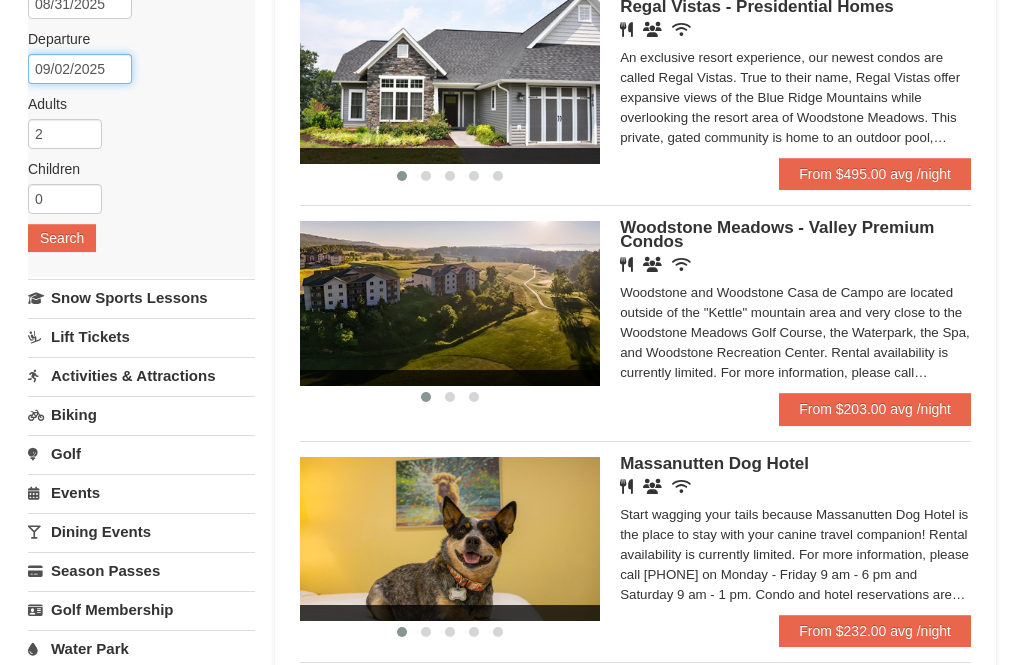 click on "09/02/2025" at bounding box center (80, 69) 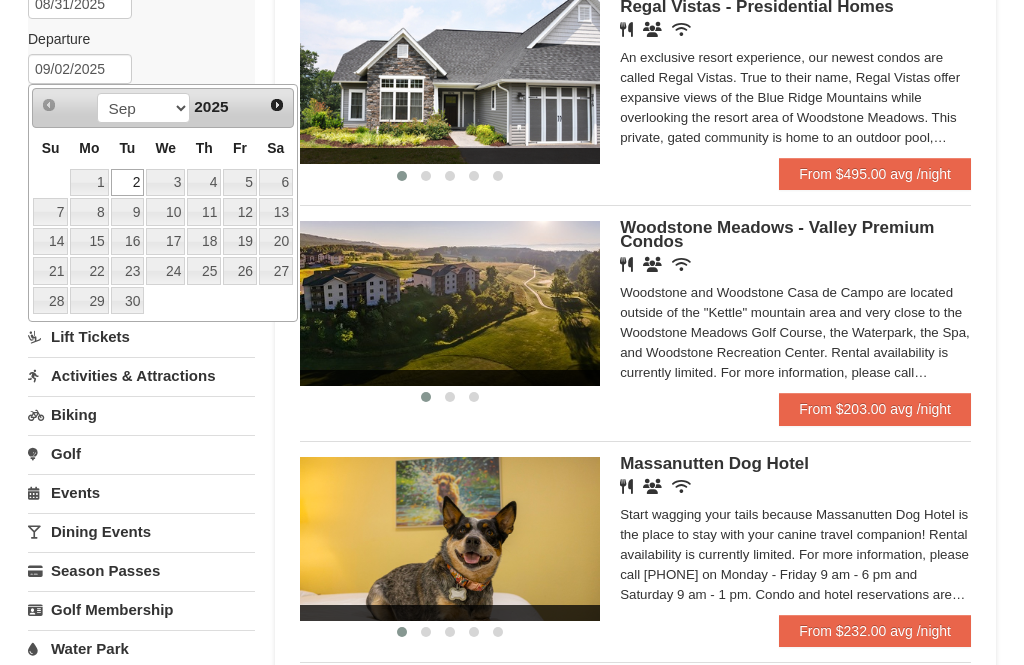 click on "3" at bounding box center (165, 183) 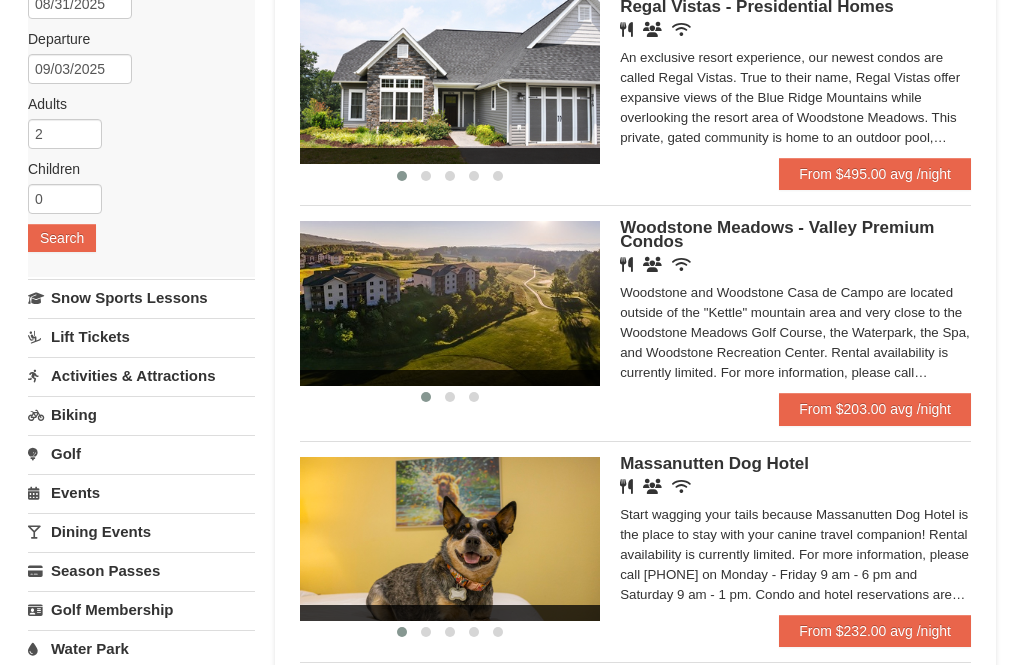 click on "Search" at bounding box center [62, 238] 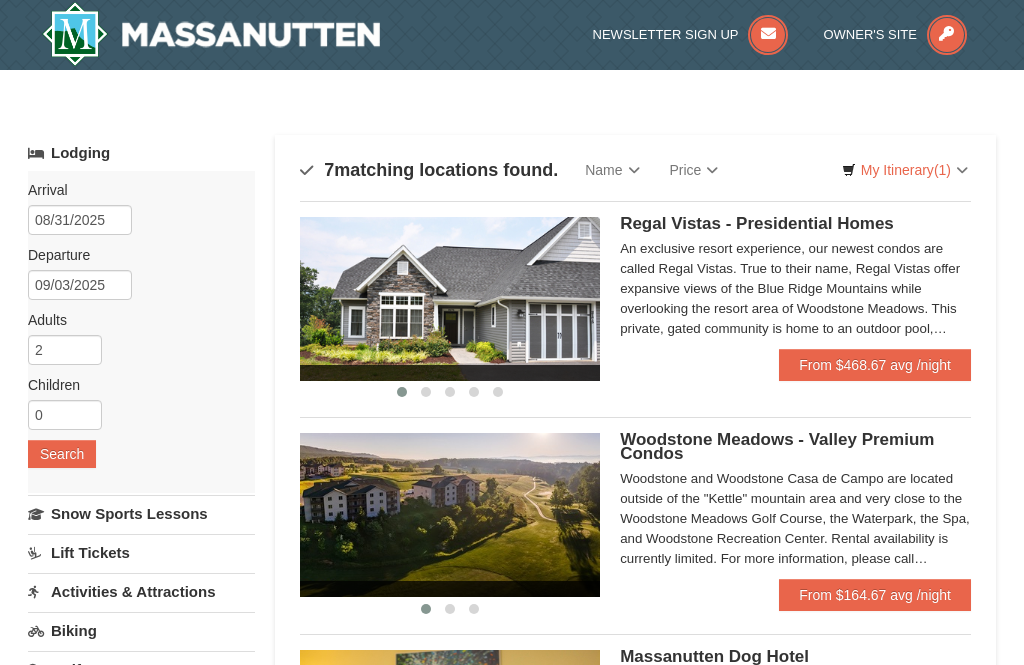 scroll, scrollTop: 0, scrollLeft: 0, axis: both 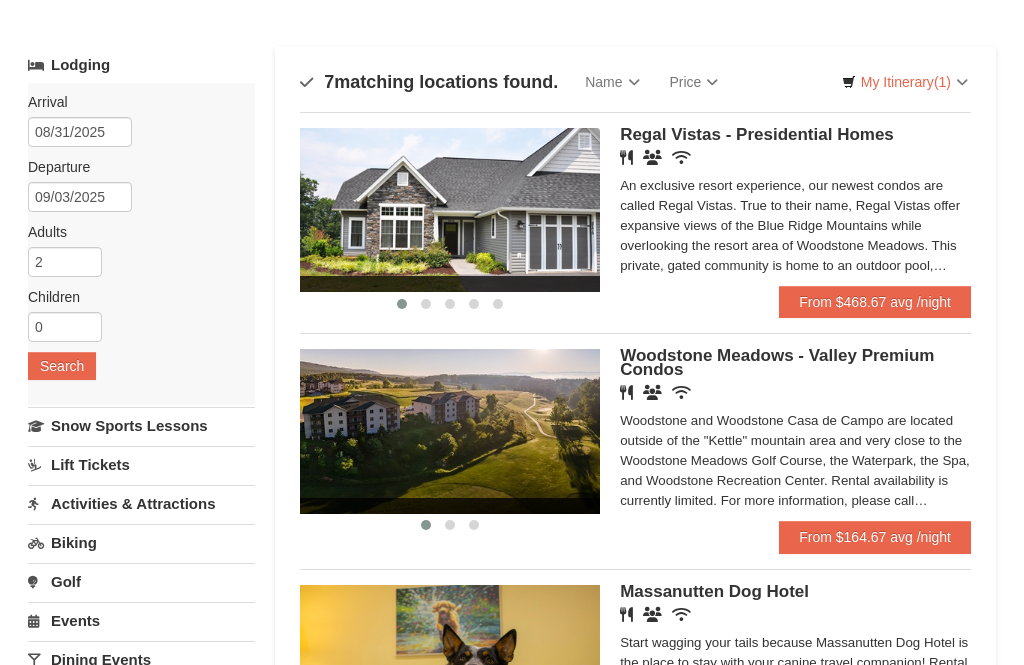 click on "From $164.67 avg /night" at bounding box center [875, 537] 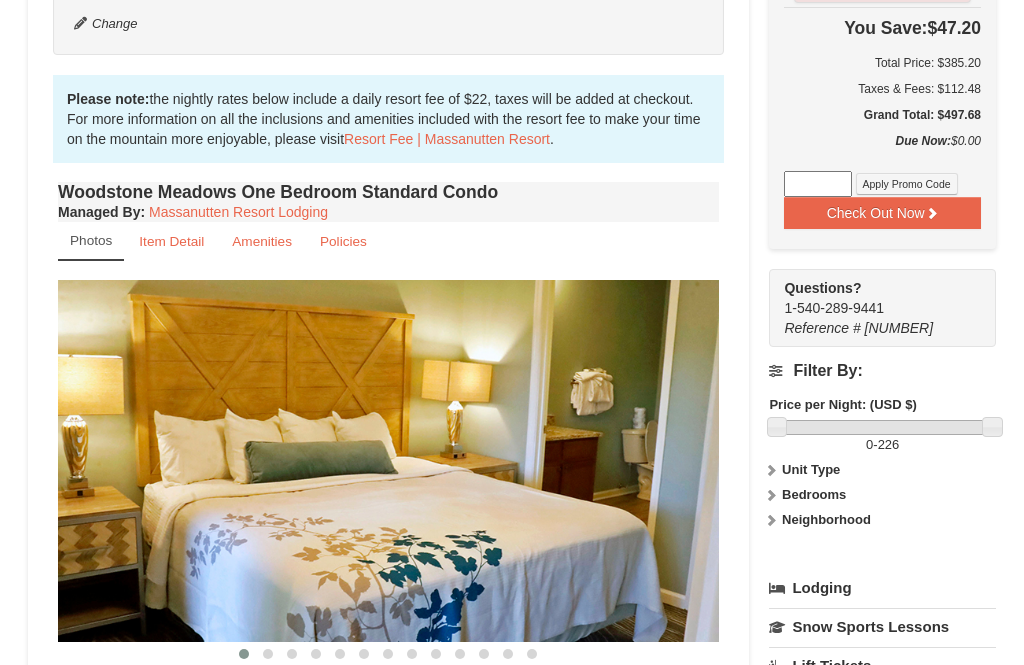 scroll, scrollTop: 865, scrollLeft: 0, axis: vertical 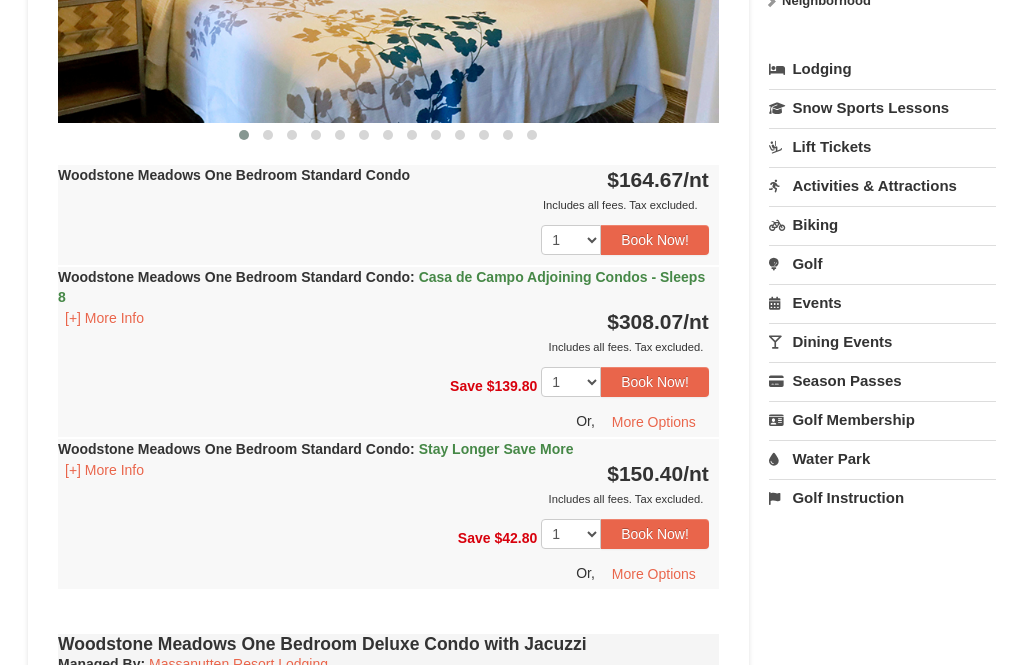 click on "More Options" at bounding box center (654, 574) 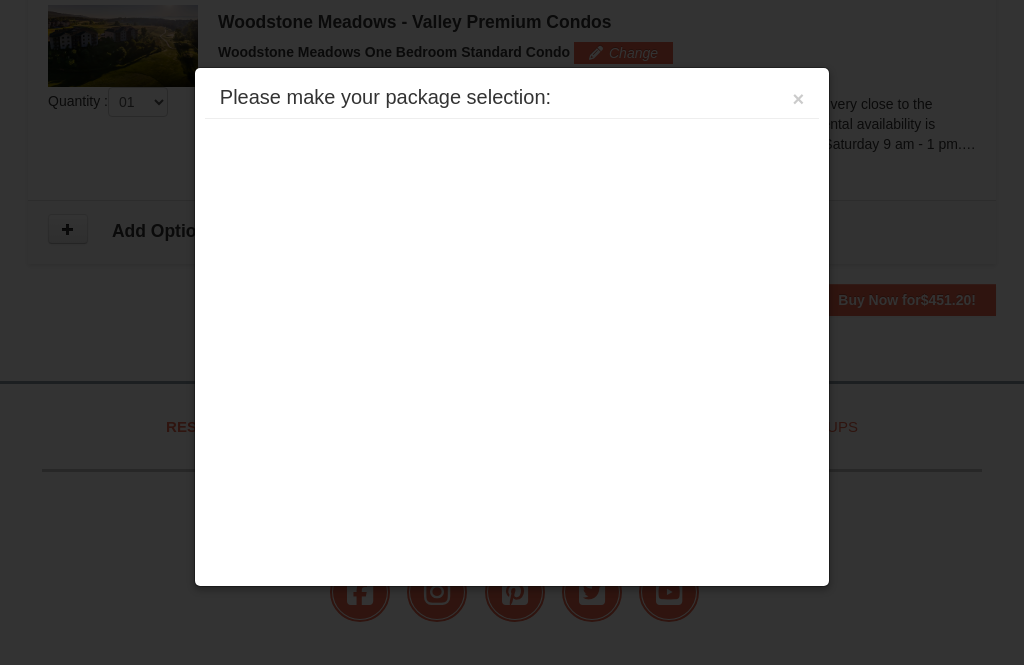 scroll, scrollTop: 651, scrollLeft: 0, axis: vertical 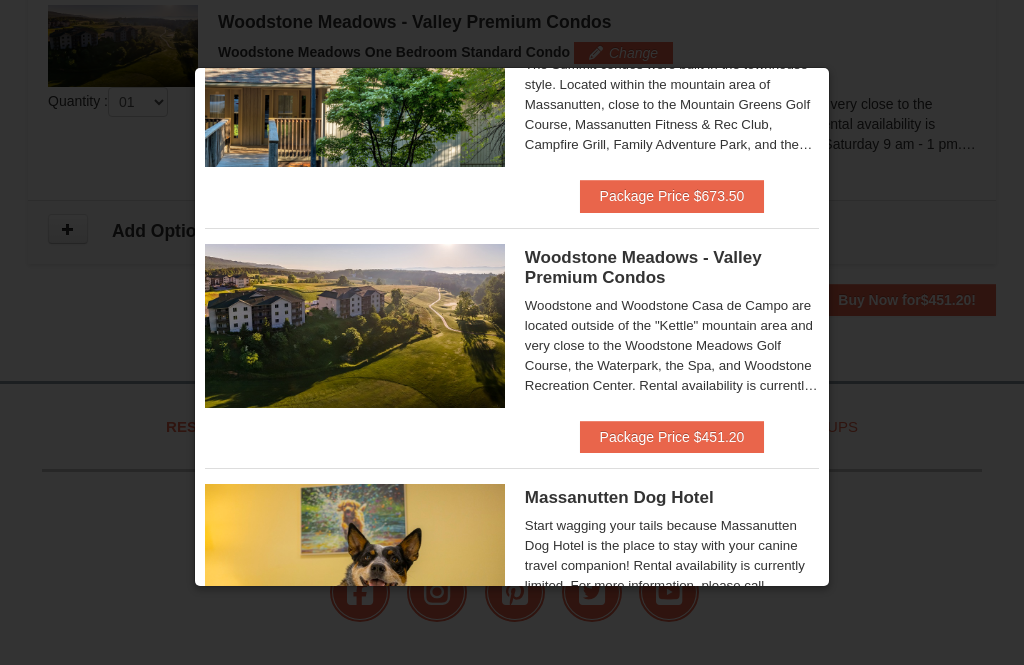 click on "Package Price $451.20" at bounding box center [672, 437] 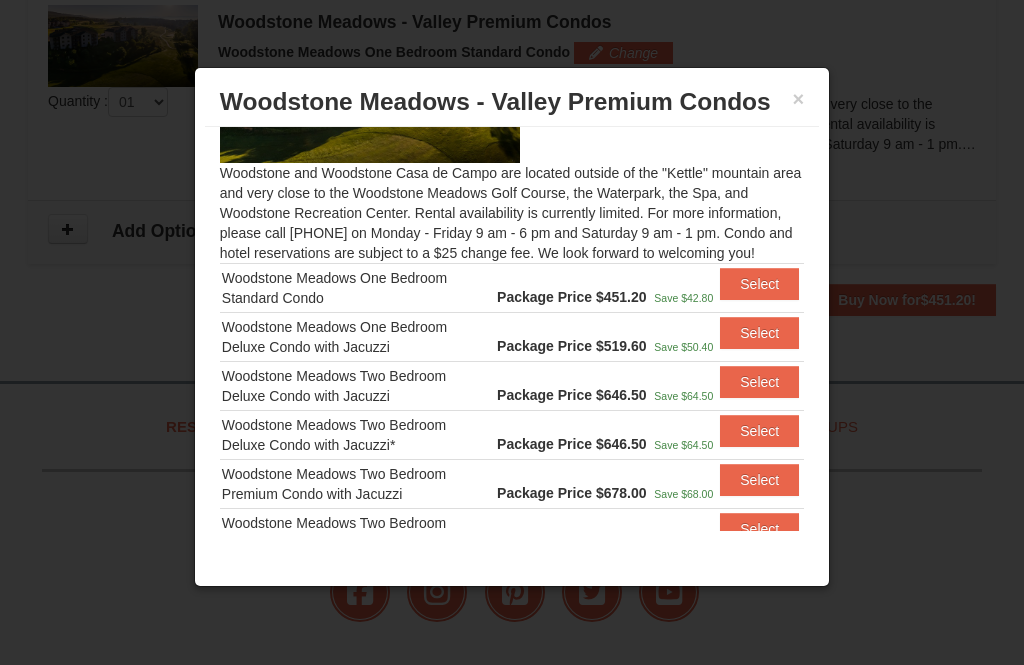 scroll, scrollTop: 144, scrollLeft: 0, axis: vertical 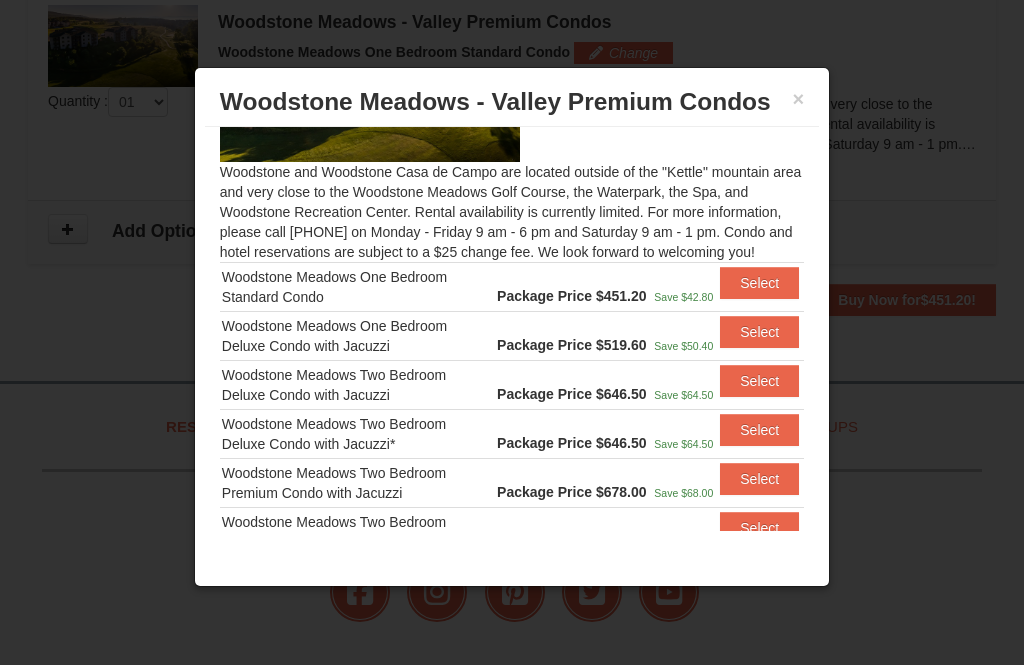 click on "Select" at bounding box center (759, 283) 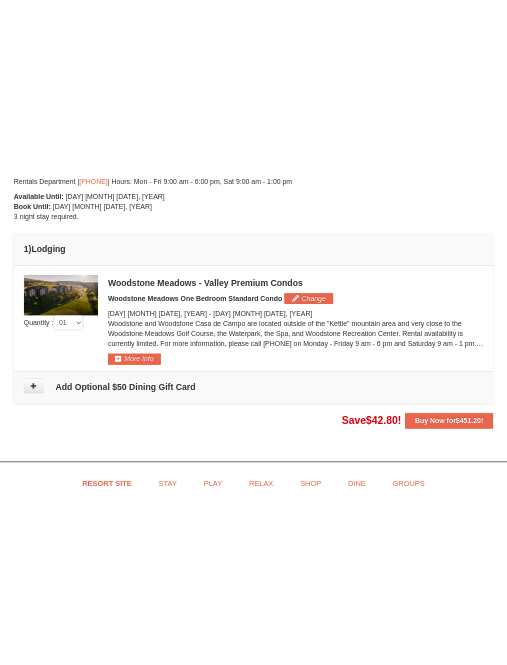 scroll, scrollTop: 641, scrollLeft: 0, axis: vertical 